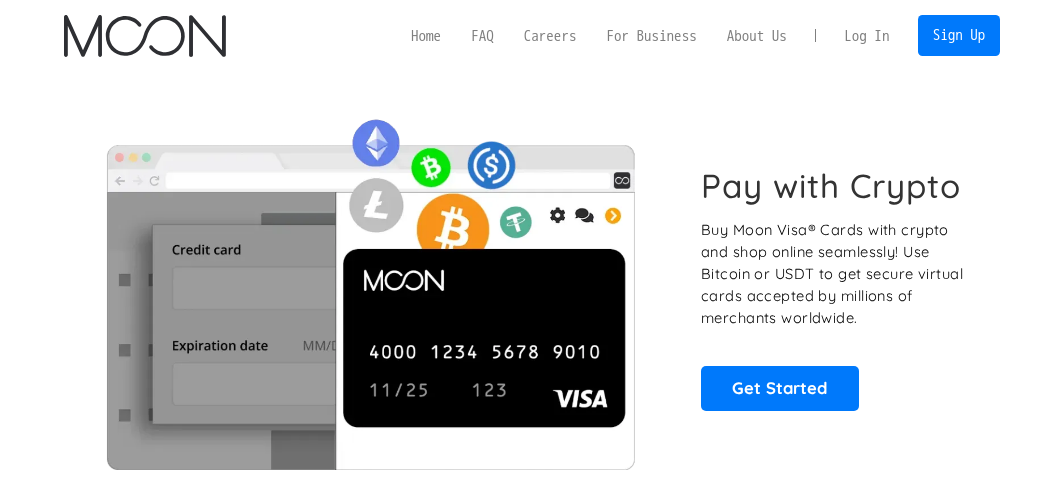 scroll, scrollTop: 0, scrollLeft: 0, axis: both 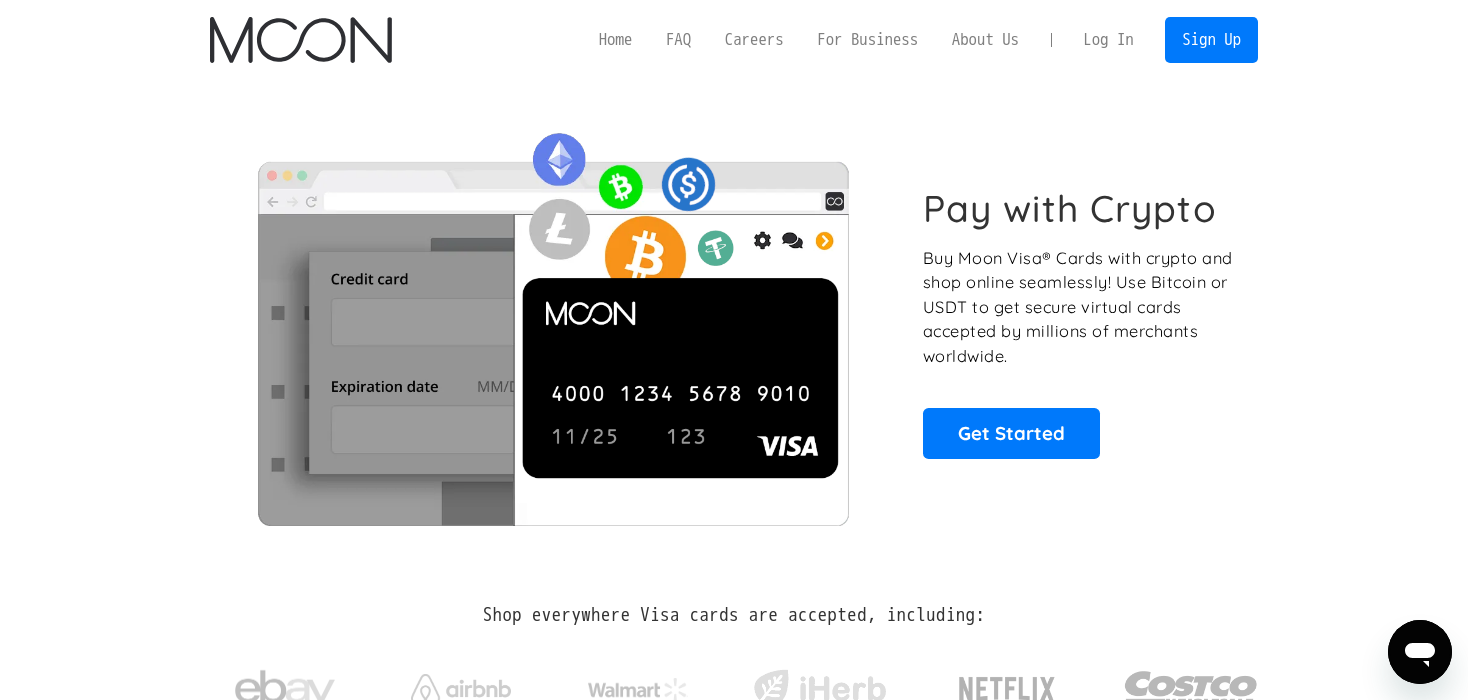 click on "Log In" at bounding box center [1108, 40] 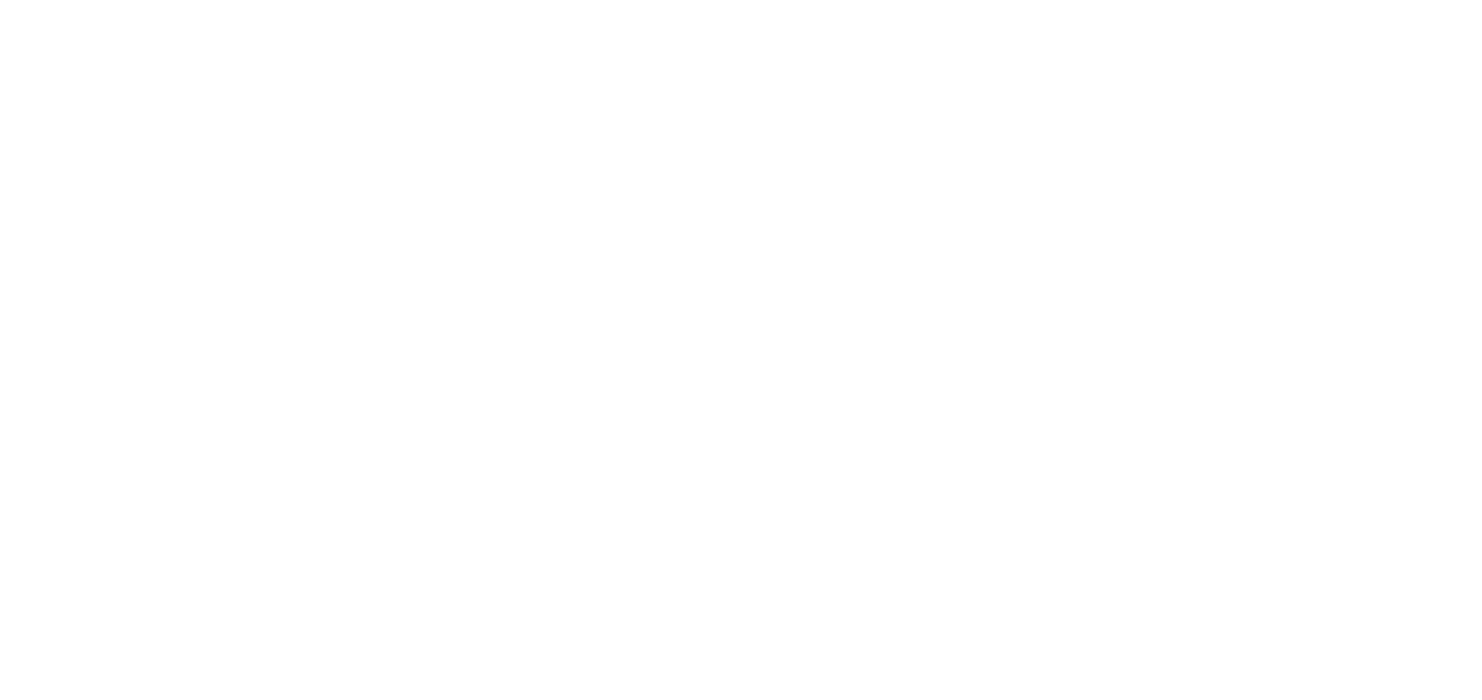 scroll, scrollTop: 0, scrollLeft: 0, axis: both 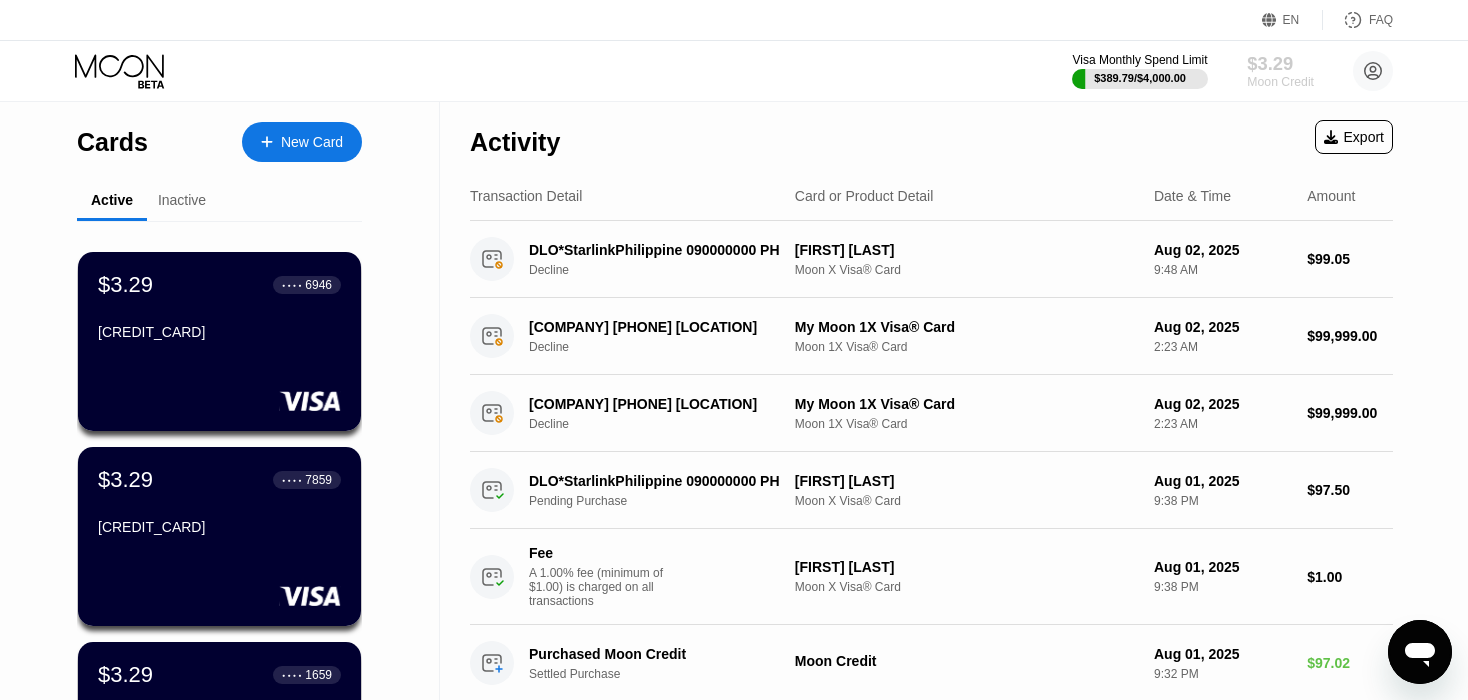 click on "$3.29" at bounding box center [1280, 63] 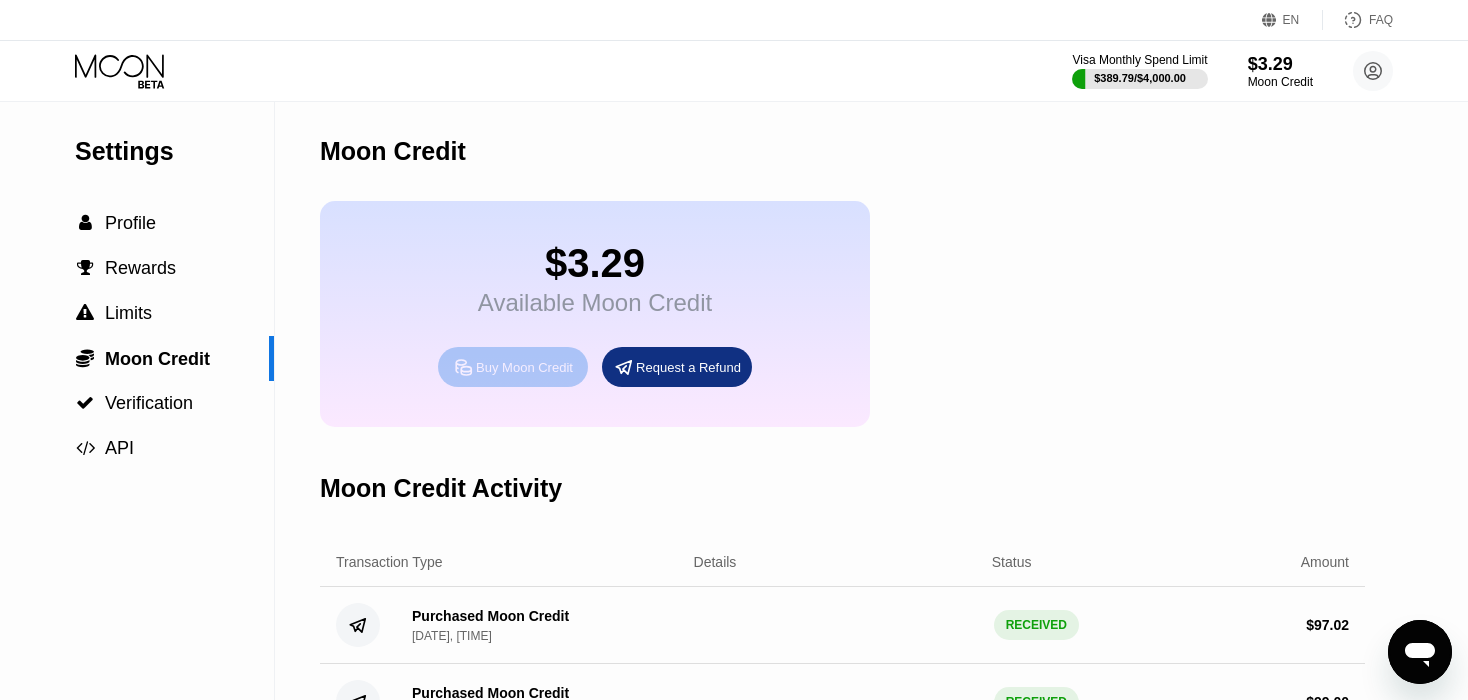 click on "Buy Moon Credit" at bounding box center (524, 367) 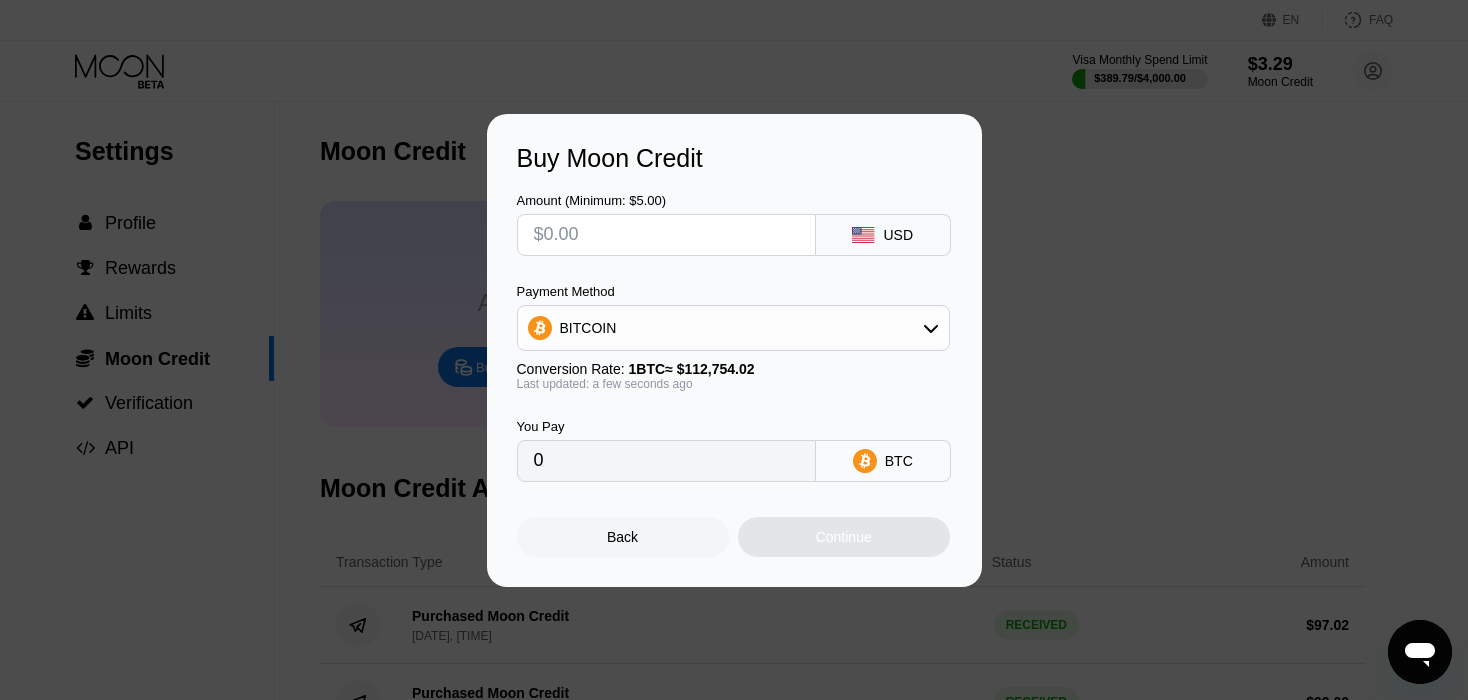 click at bounding box center (666, 235) 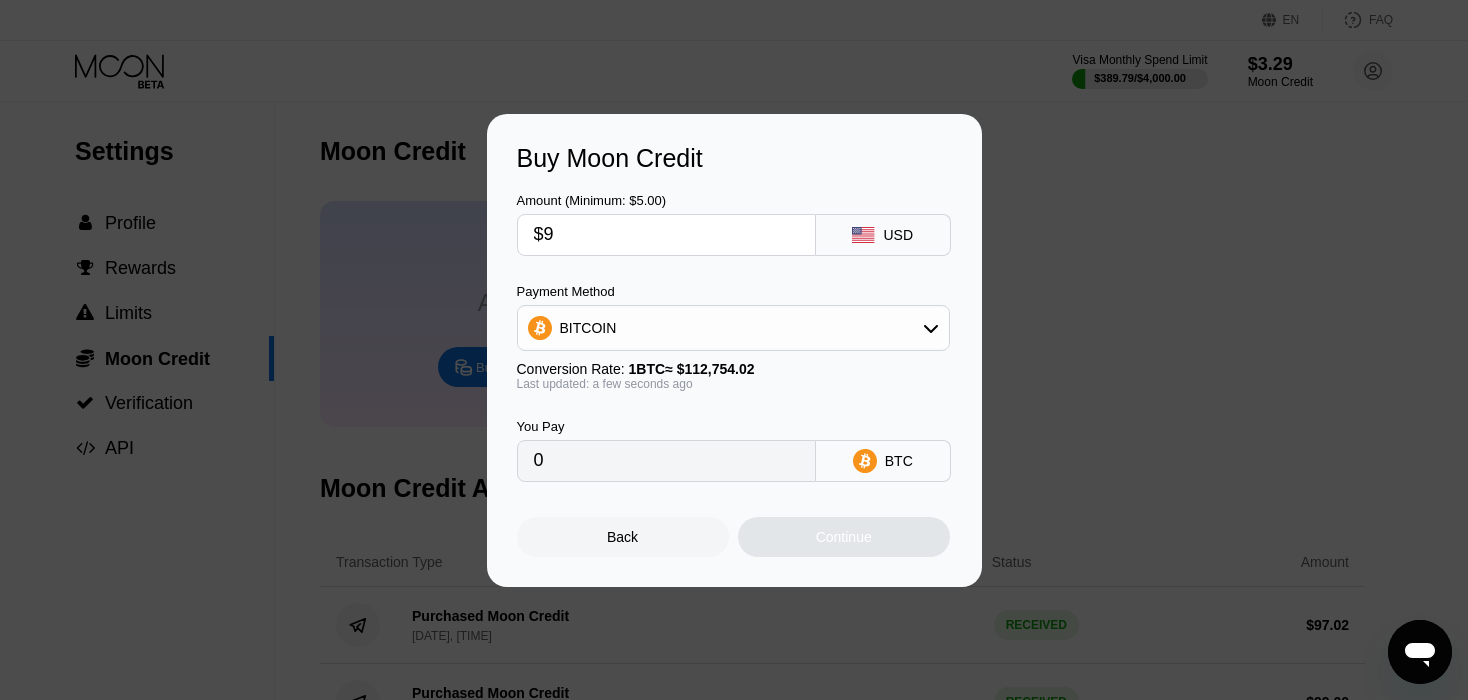 type on "0.00007982" 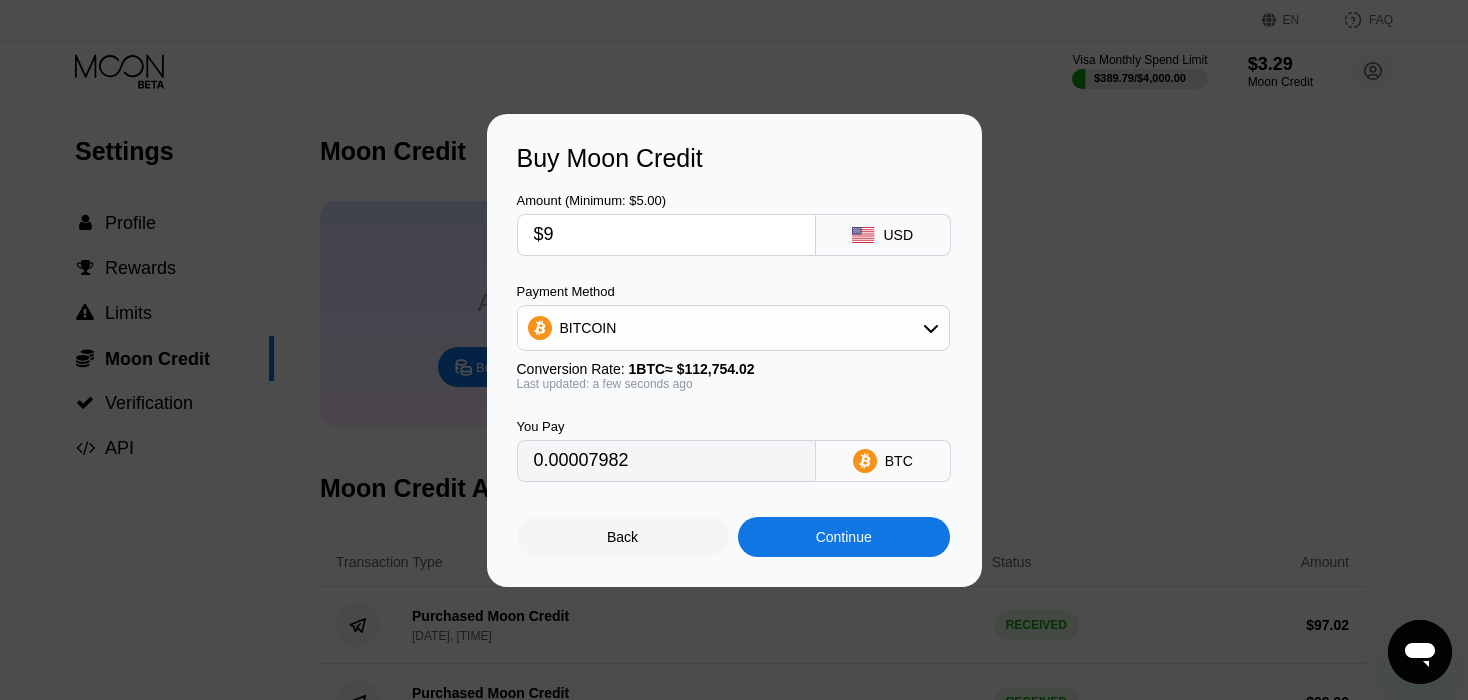 type on "$99" 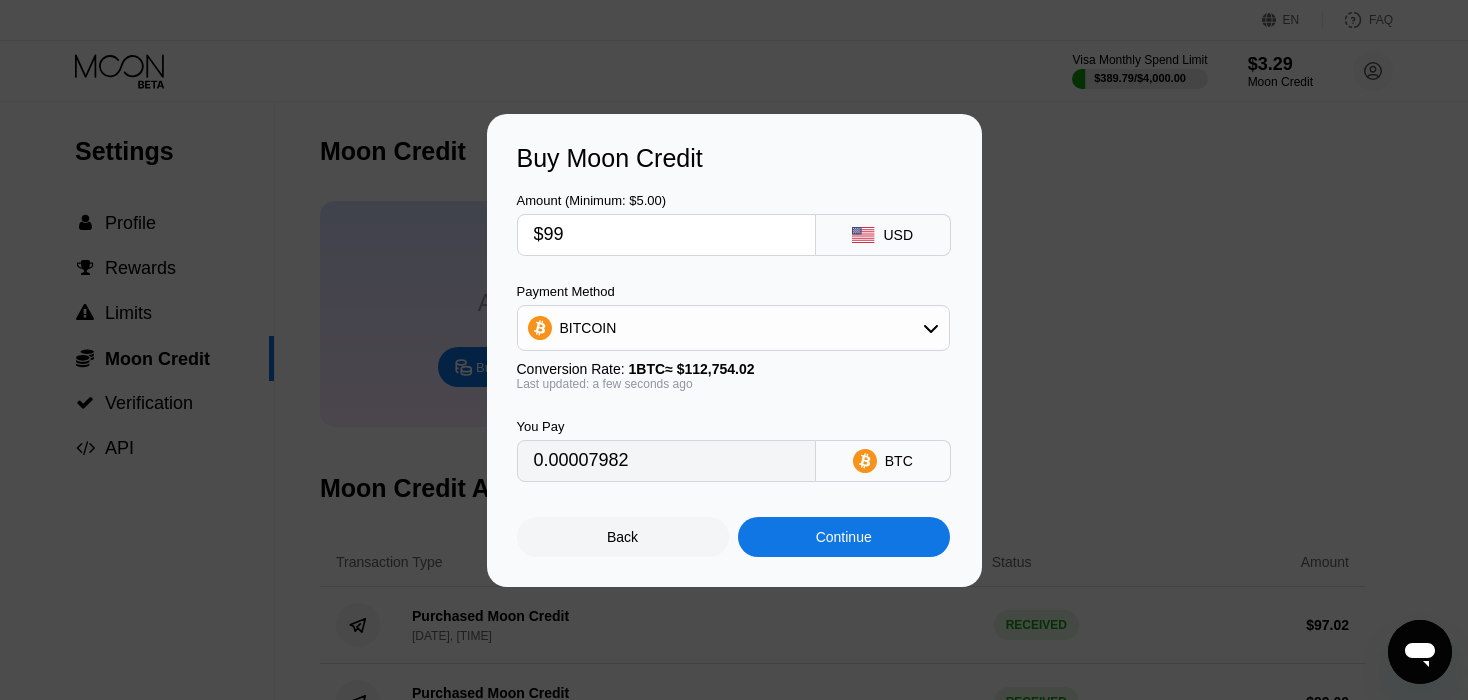 type on "0.00087802" 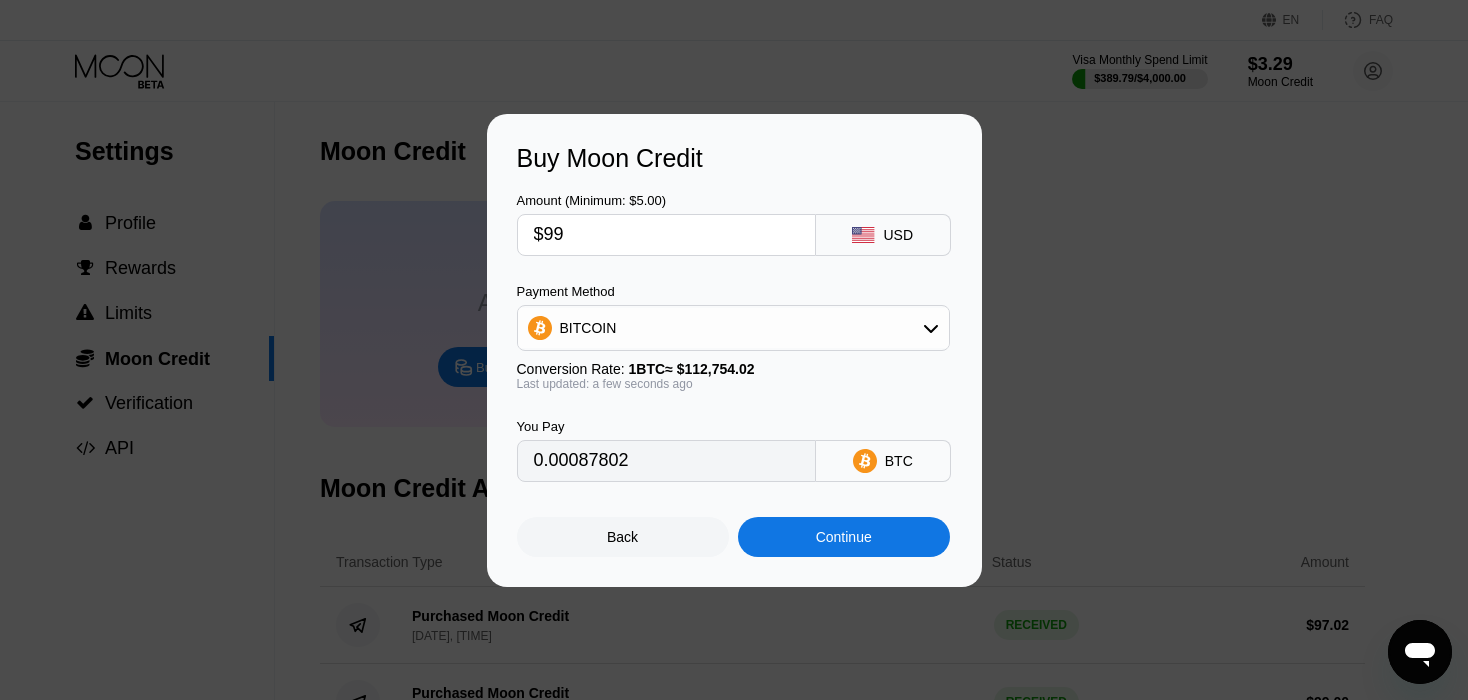 type on "$99" 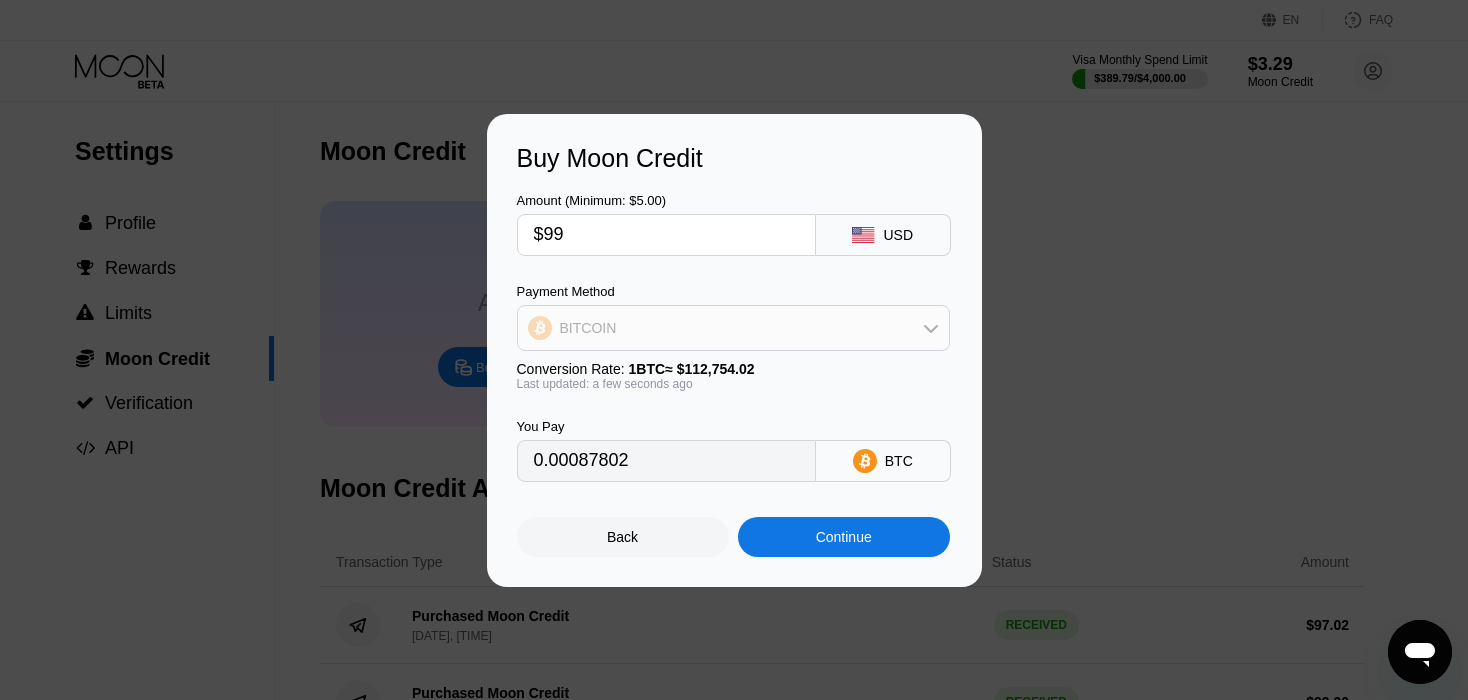 click on "BITCOIN" at bounding box center [733, 328] 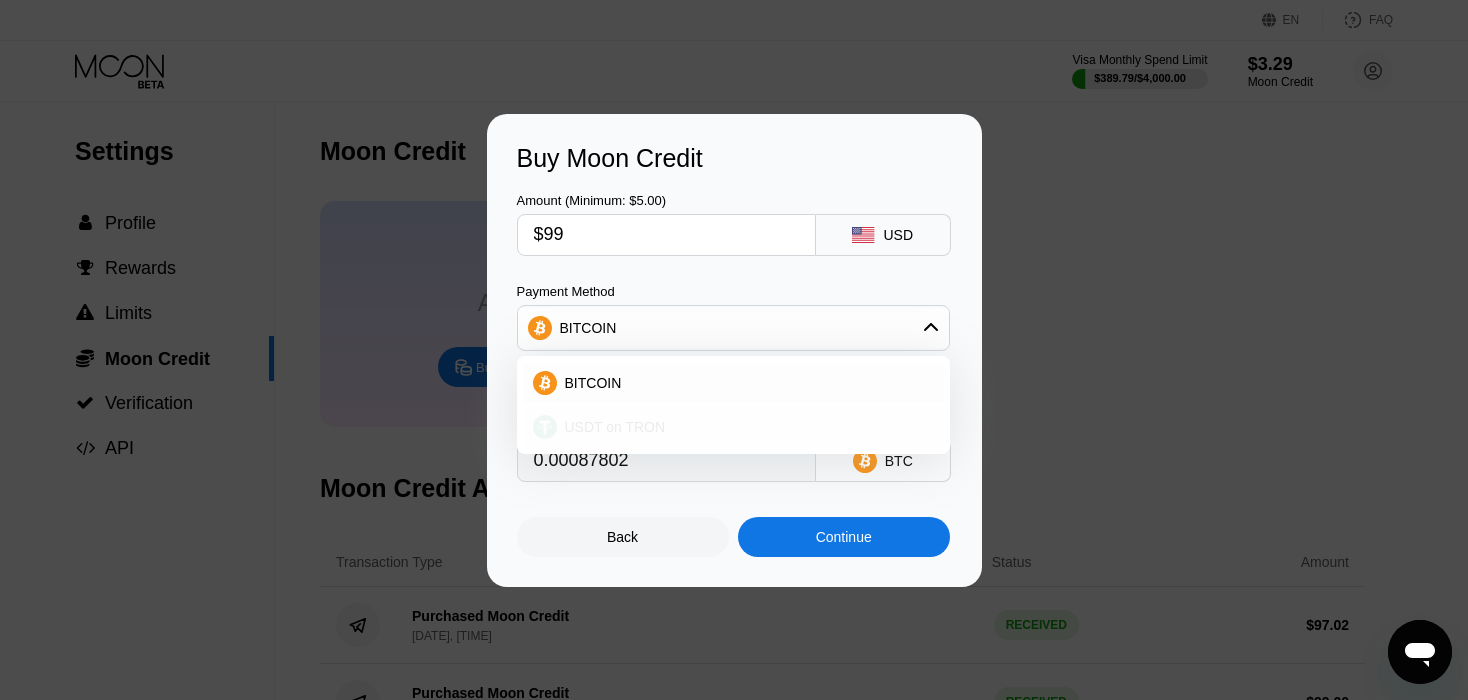 click on "USDT on TRON" at bounding box center [615, 427] 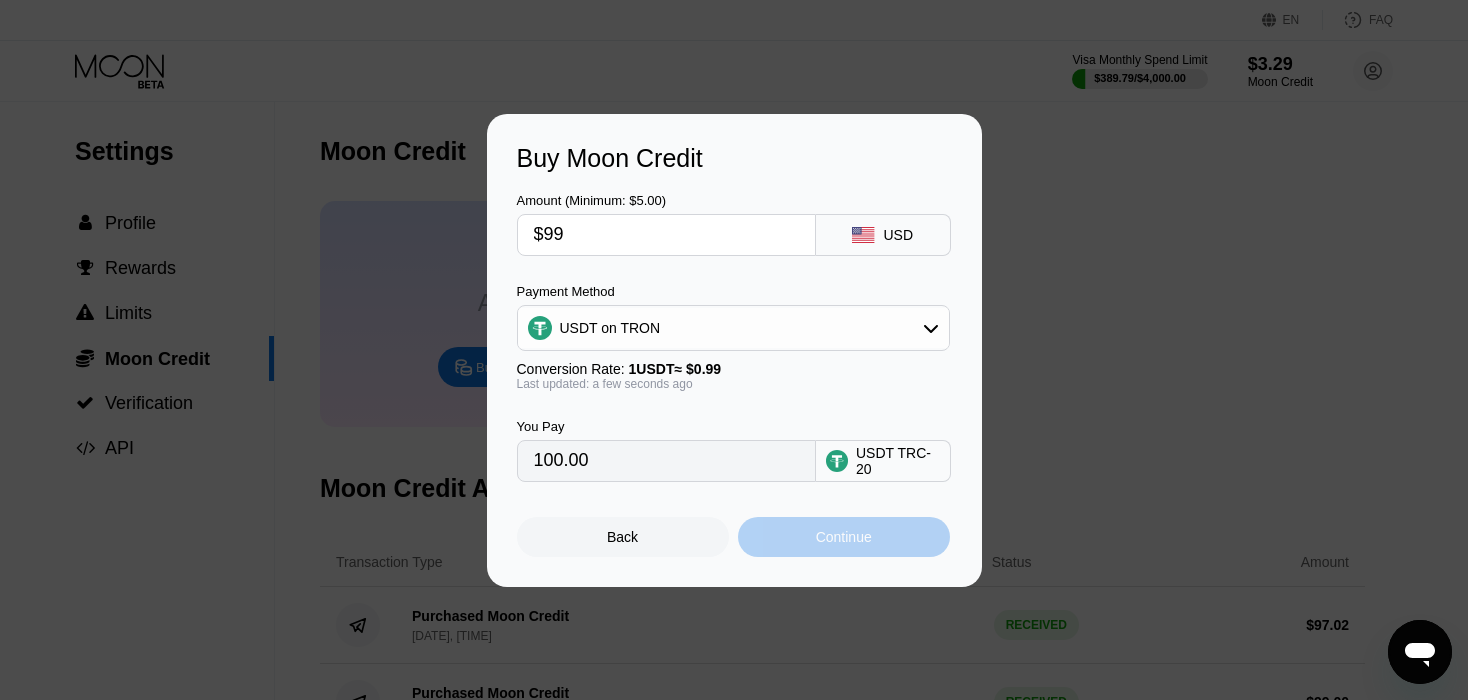 click on "Continue" at bounding box center [844, 537] 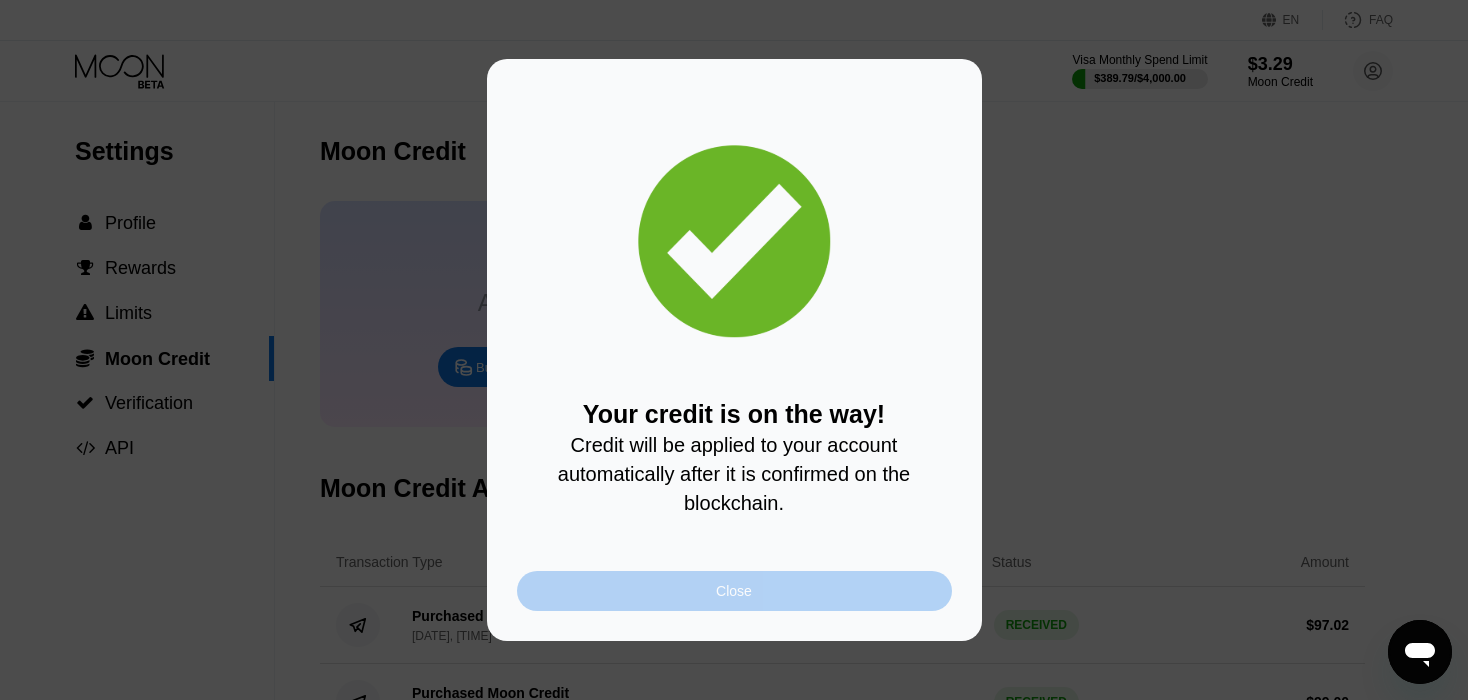 click on "Close" at bounding box center (734, 591) 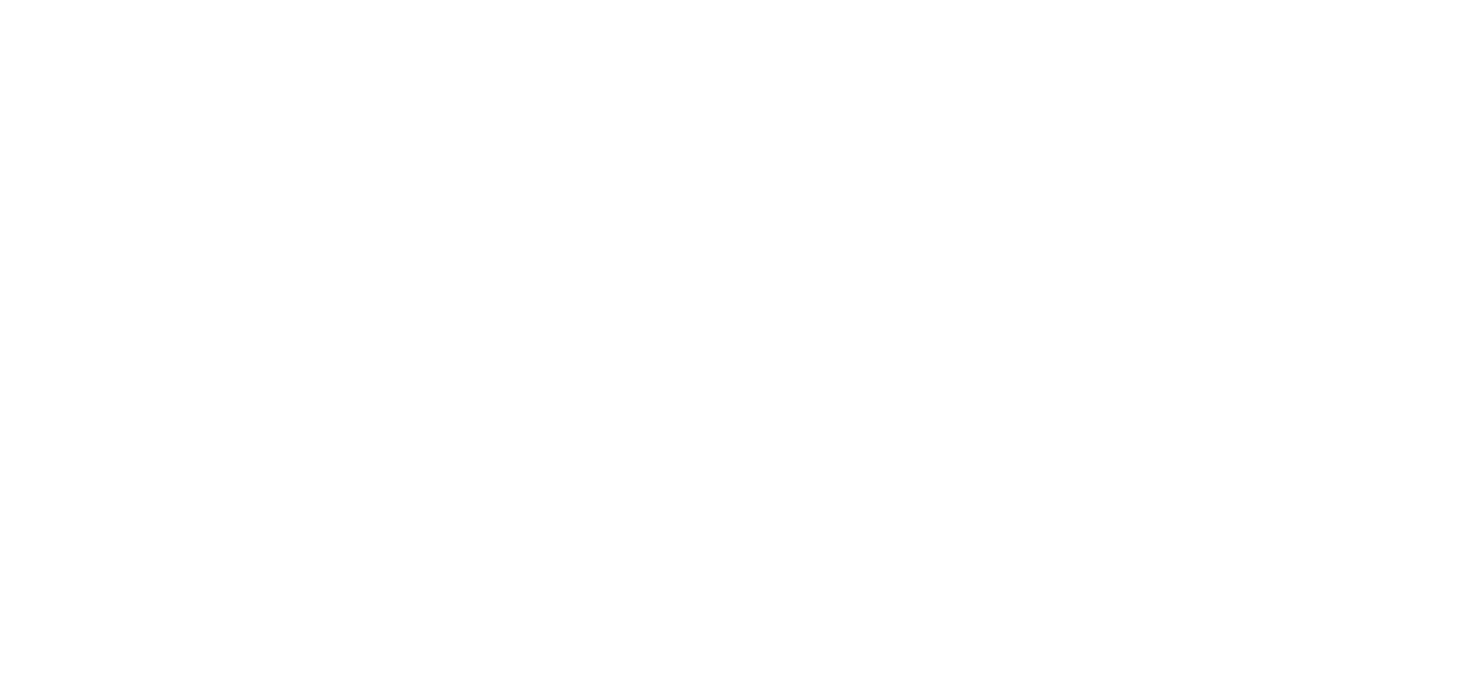 scroll, scrollTop: 0, scrollLeft: 0, axis: both 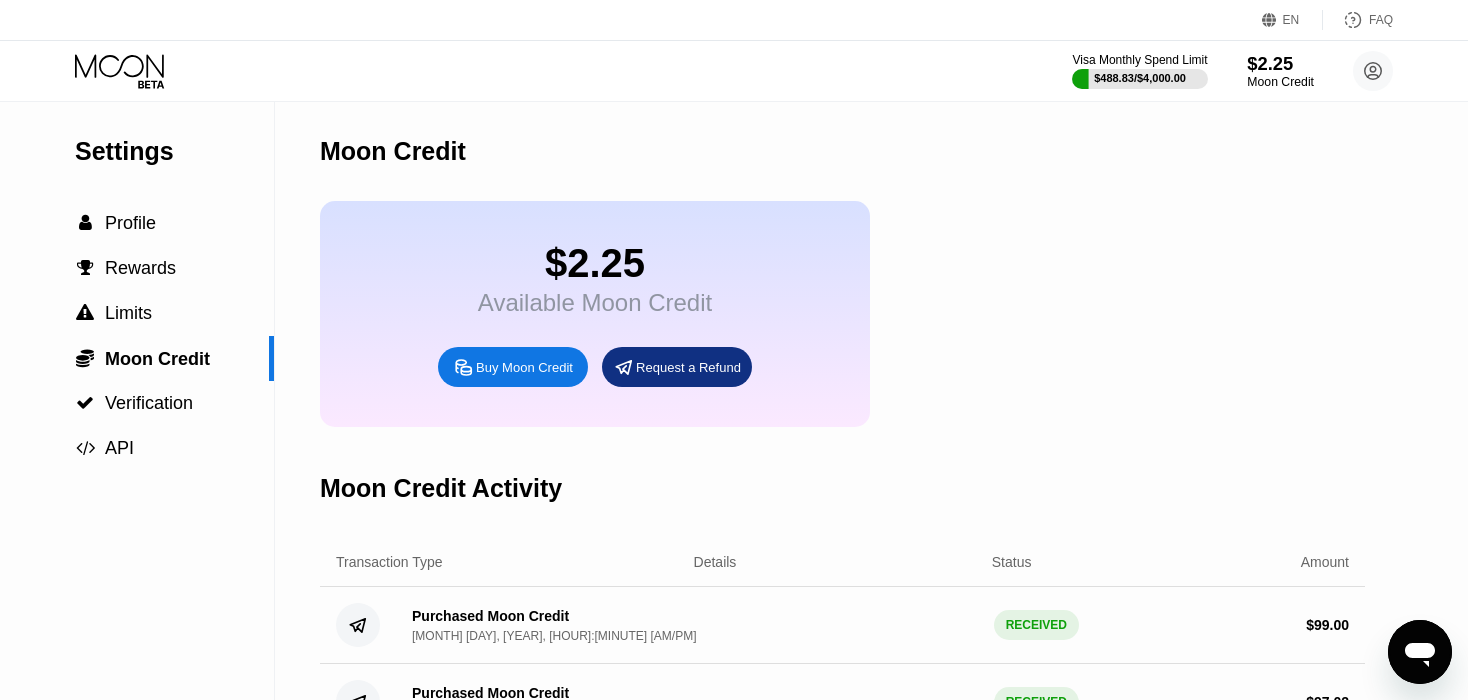 click on "Moon Credit" at bounding box center (1280, 82) 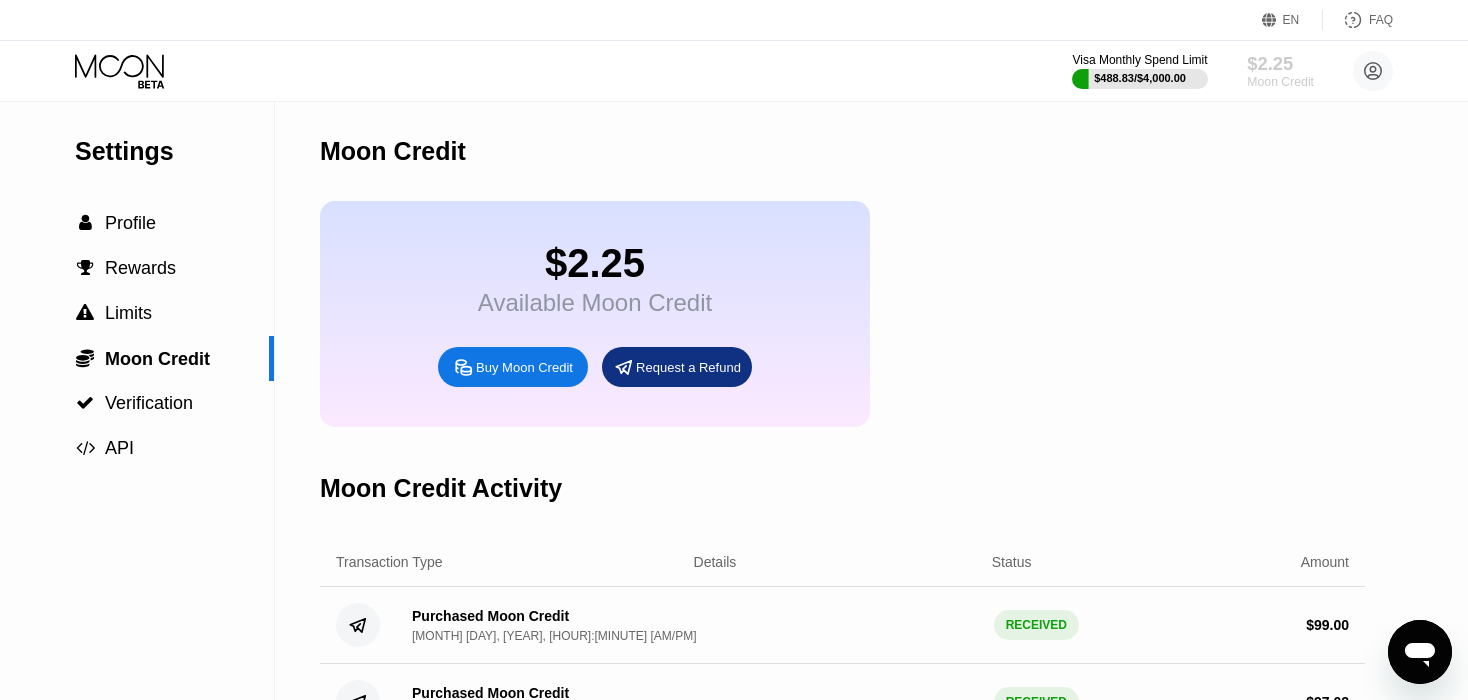 click on "$2.25" at bounding box center (1280, 63) 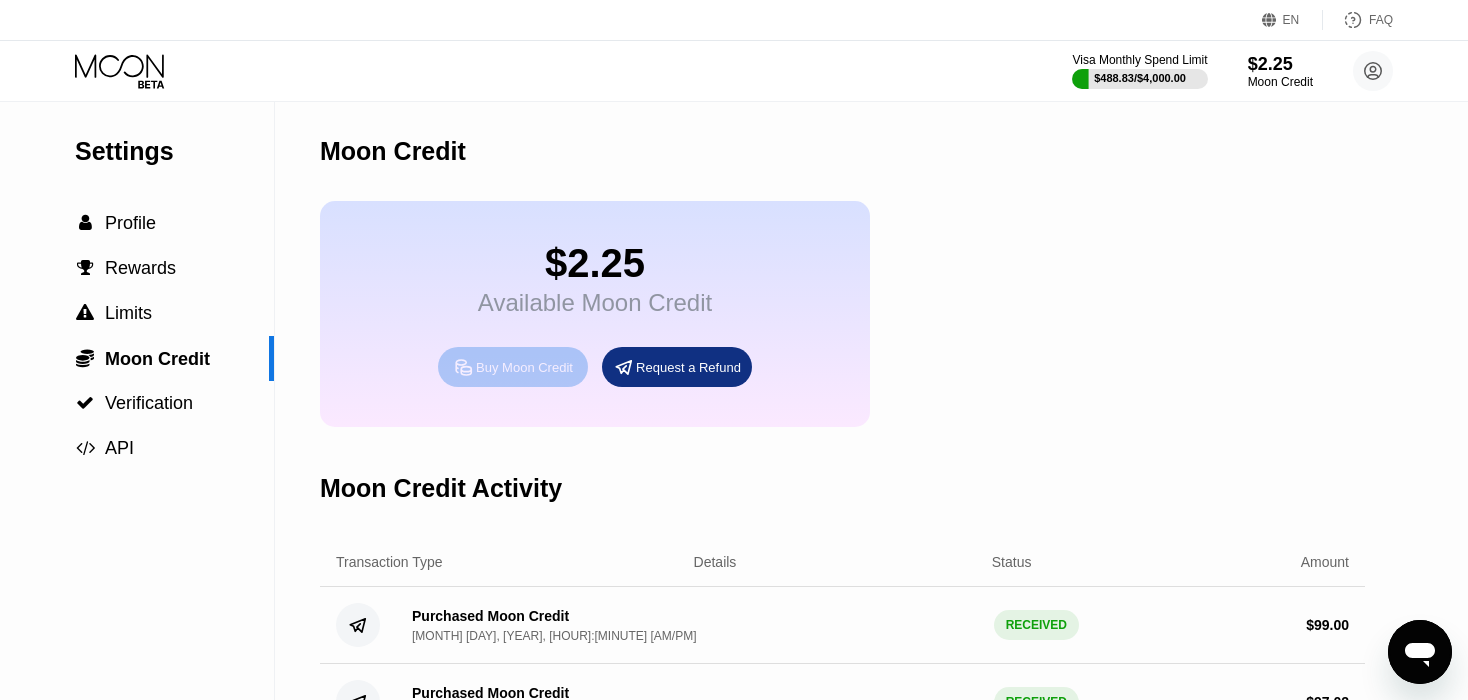 click on "Buy Moon Credit" at bounding box center [524, 367] 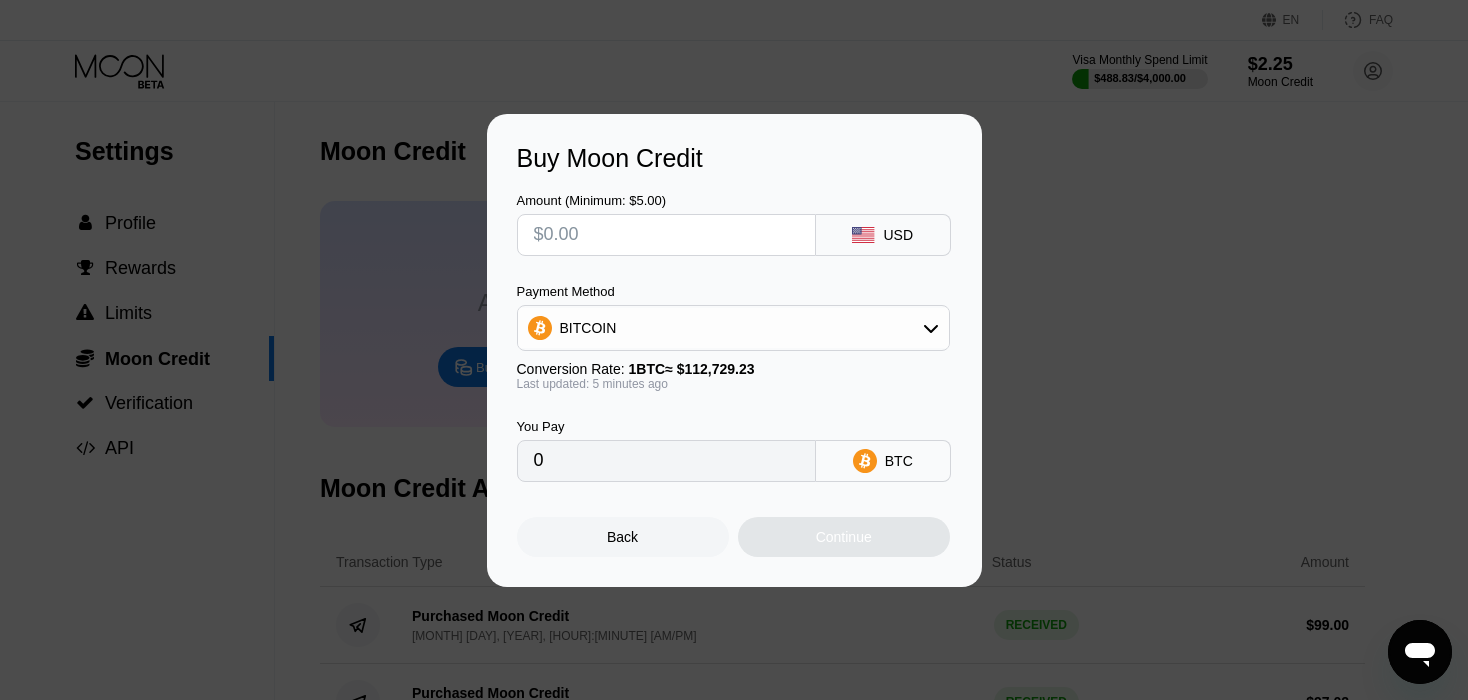 click at bounding box center [666, 235] 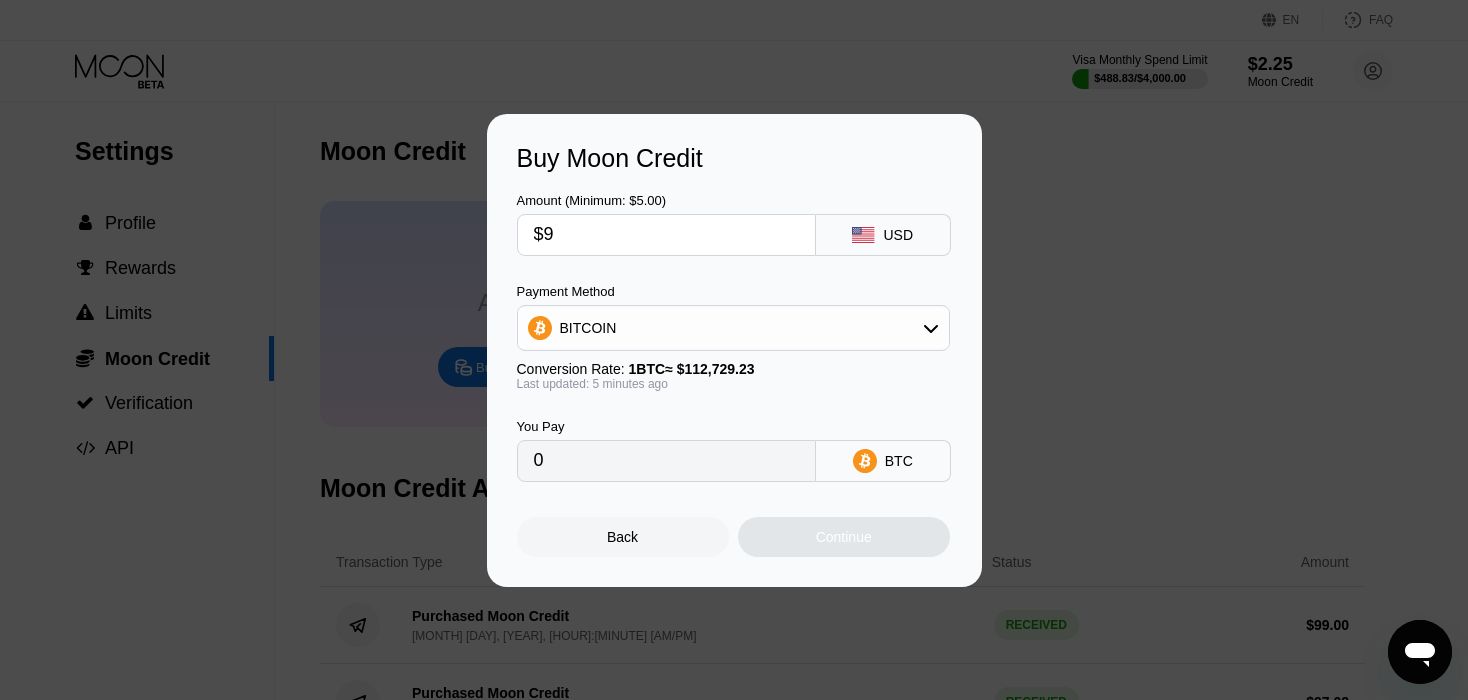type on "0.00007982" 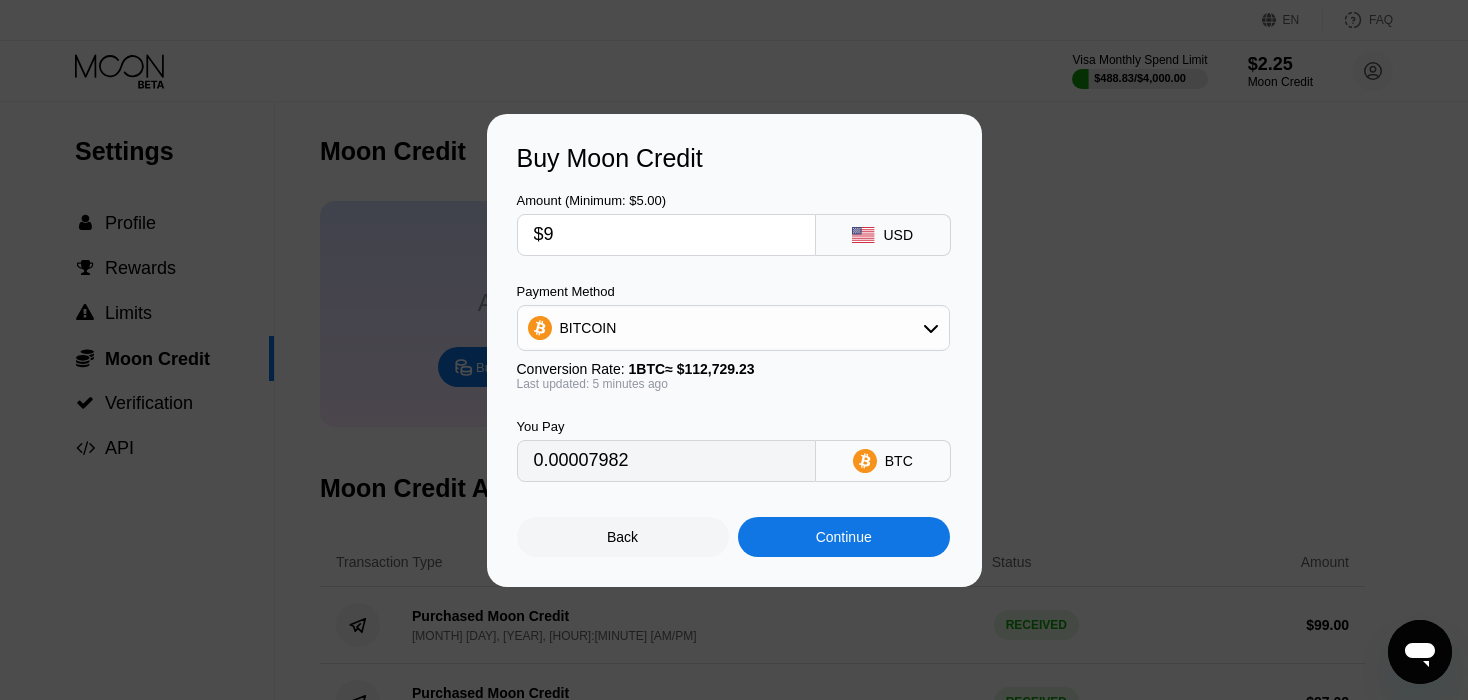 type on "$99" 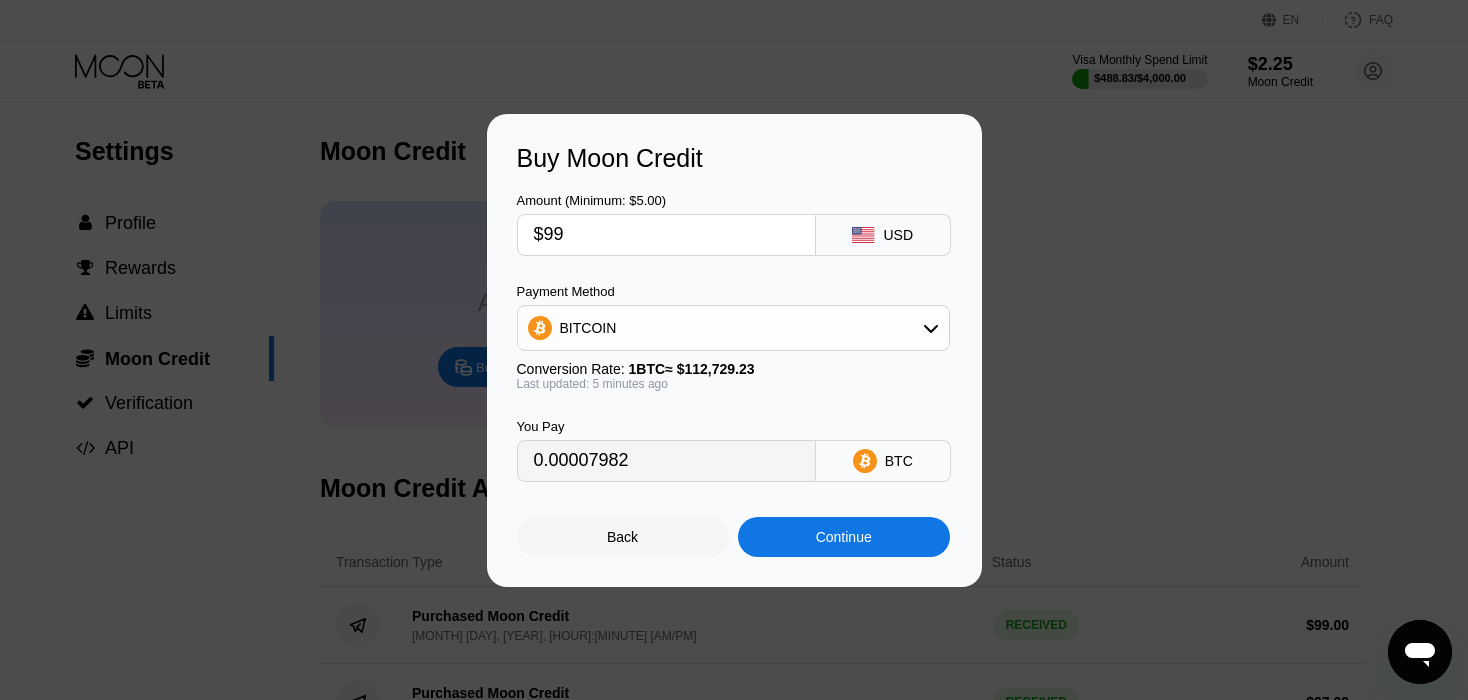 type on "0.00087793" 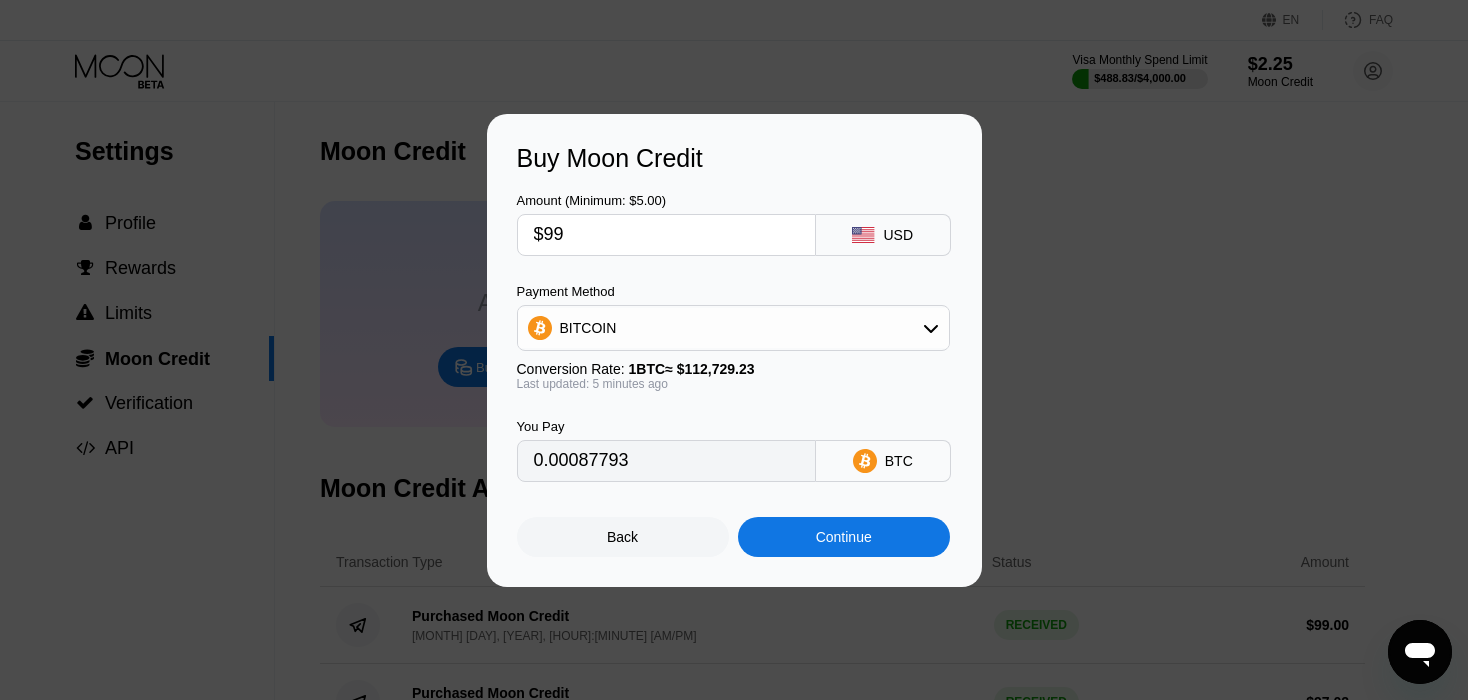 type on "$99" 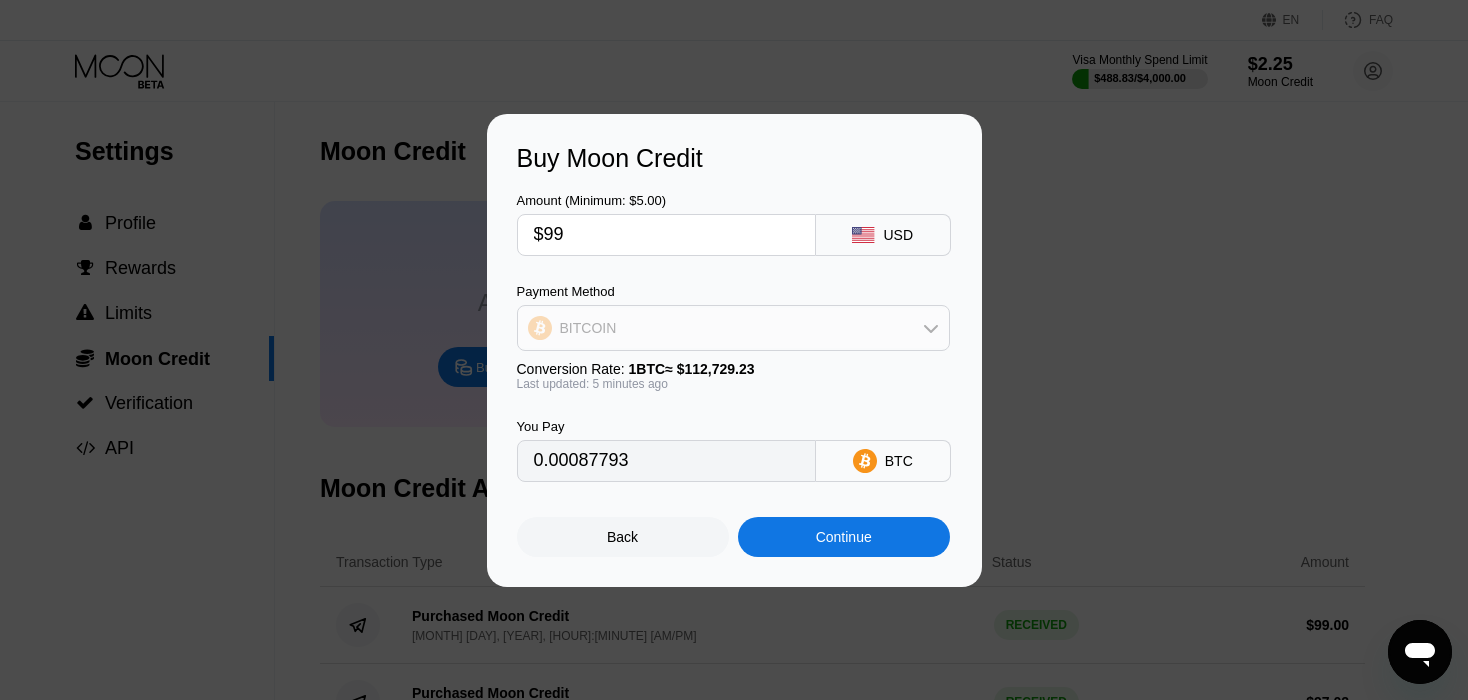 click on "BITCOIN" at bounding box center (733, 328) 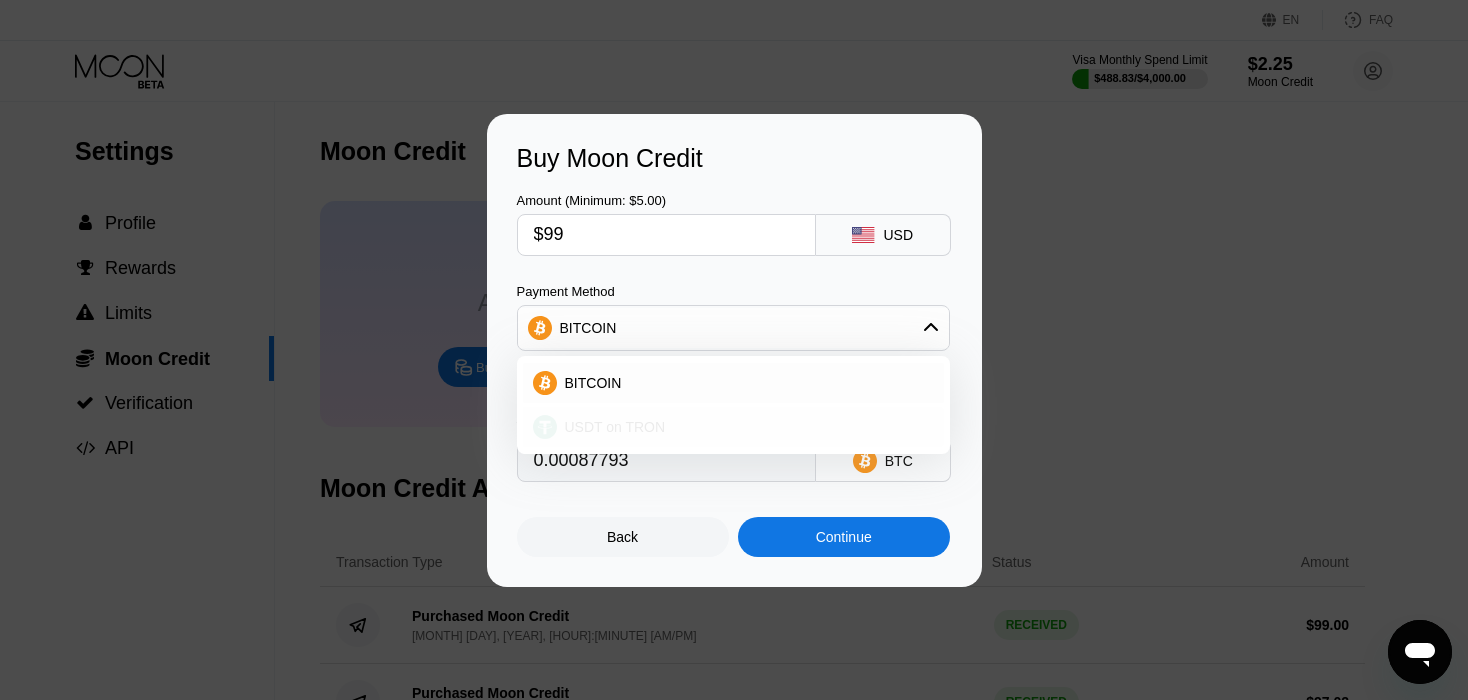 click on "USDT on TRON" at bounding box center [615, 427] 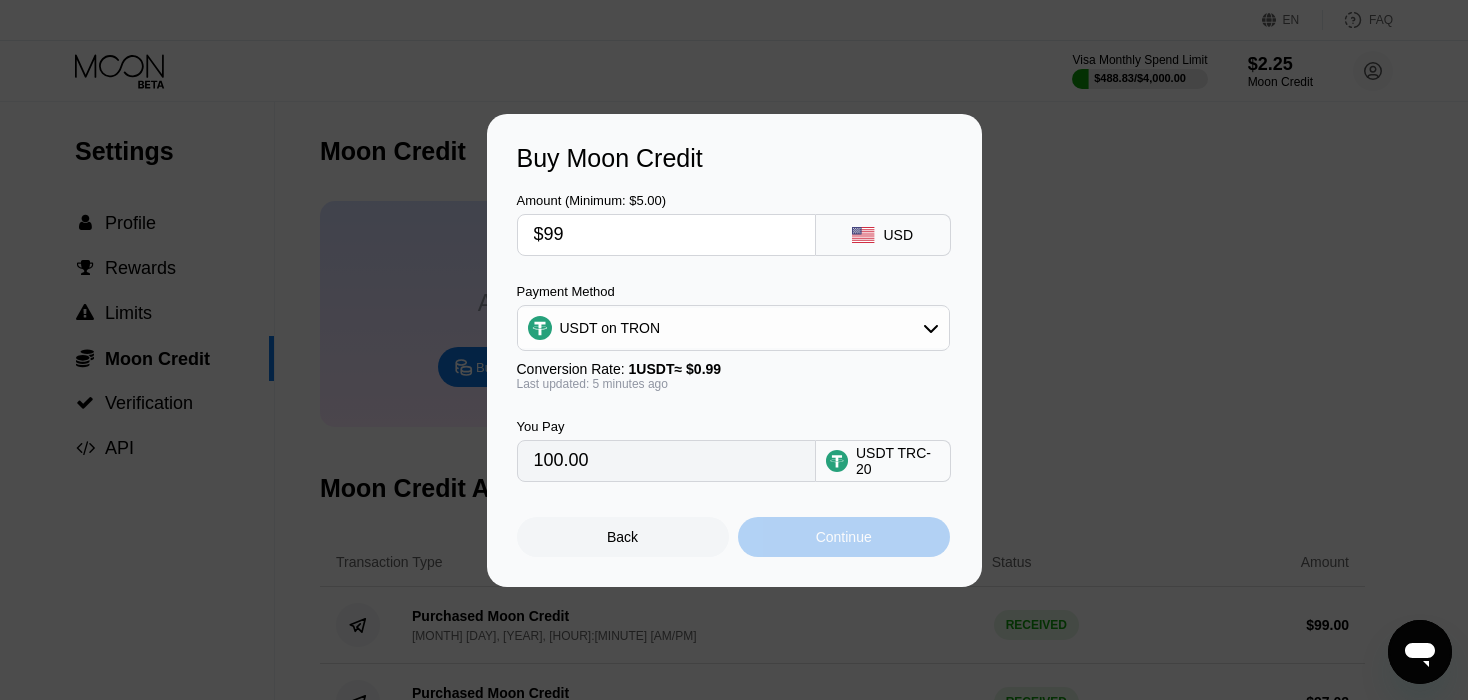 click on "Continue" at bounding box center (844, 537) 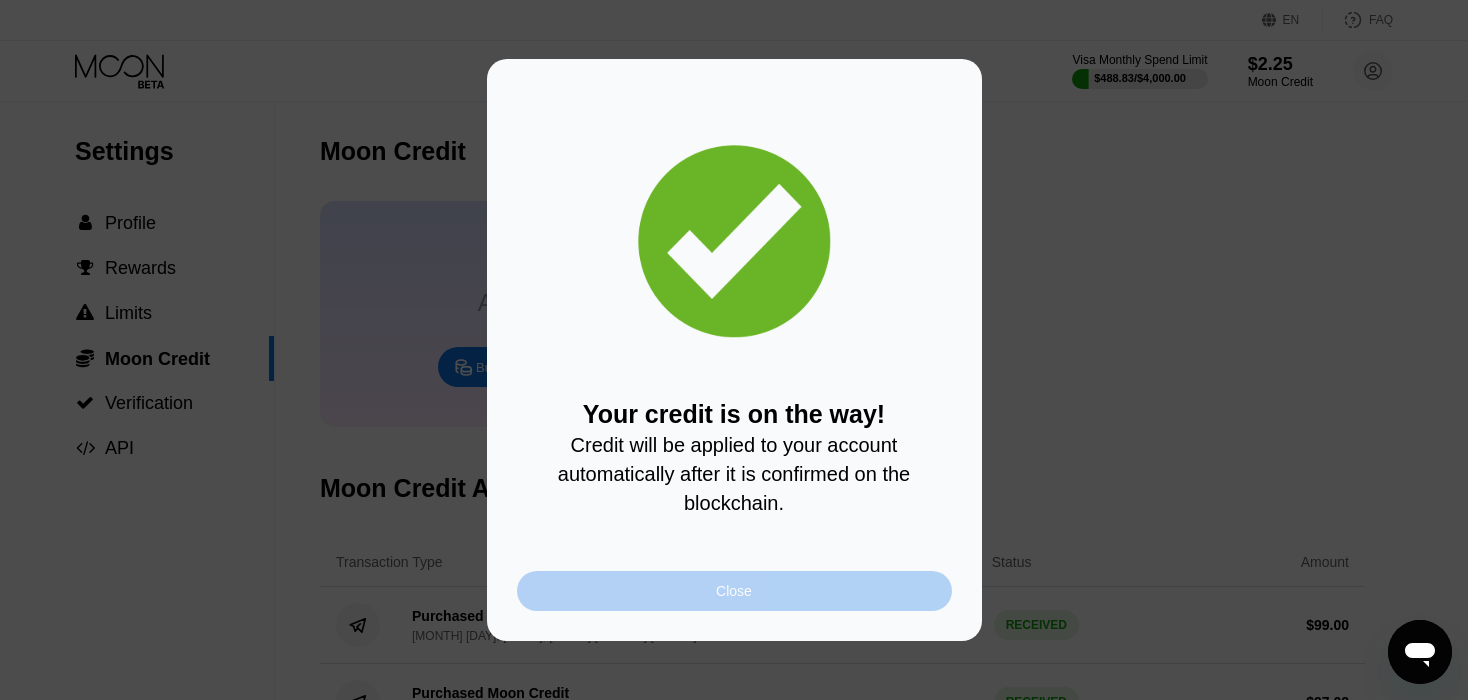 click on "Close" at bounding box center (734, 591) 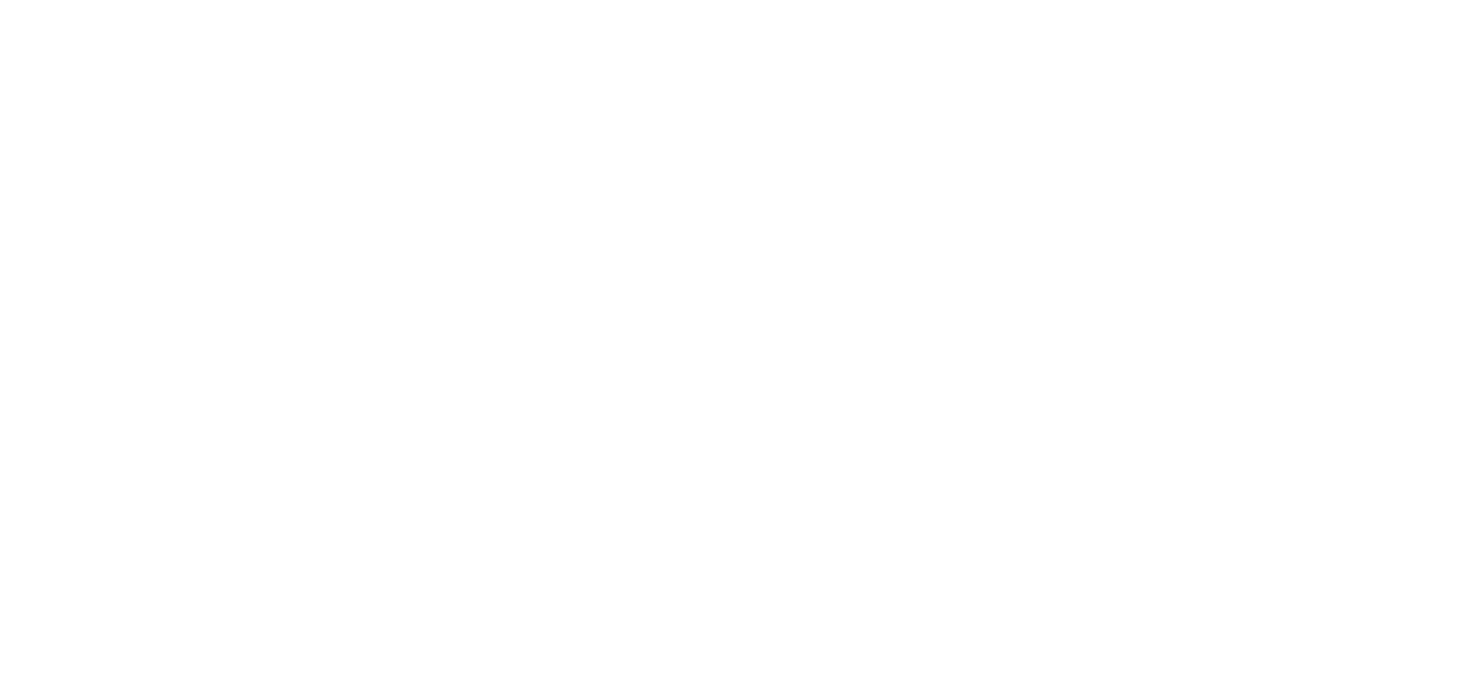 scroll, scrollTop: 0, scrollLeft: 0, axis: both 